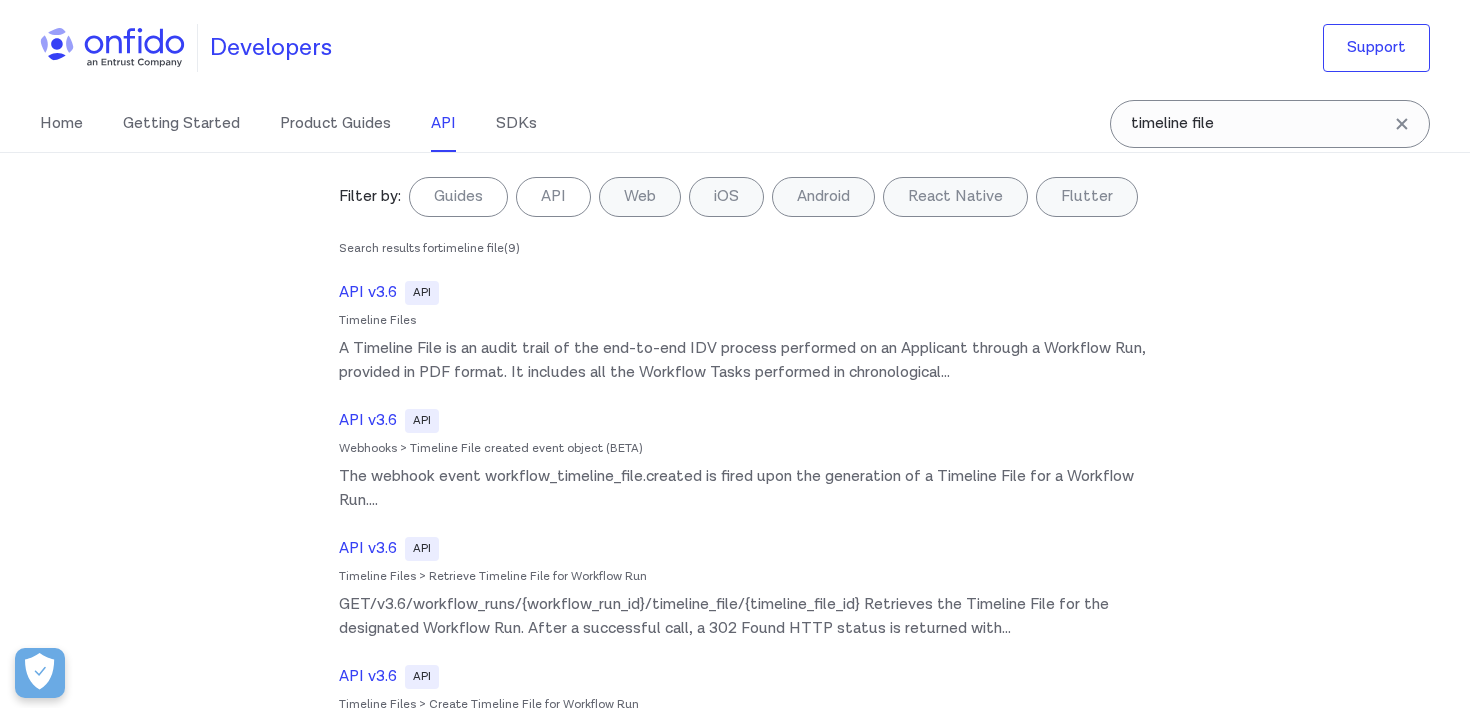 select on "http" 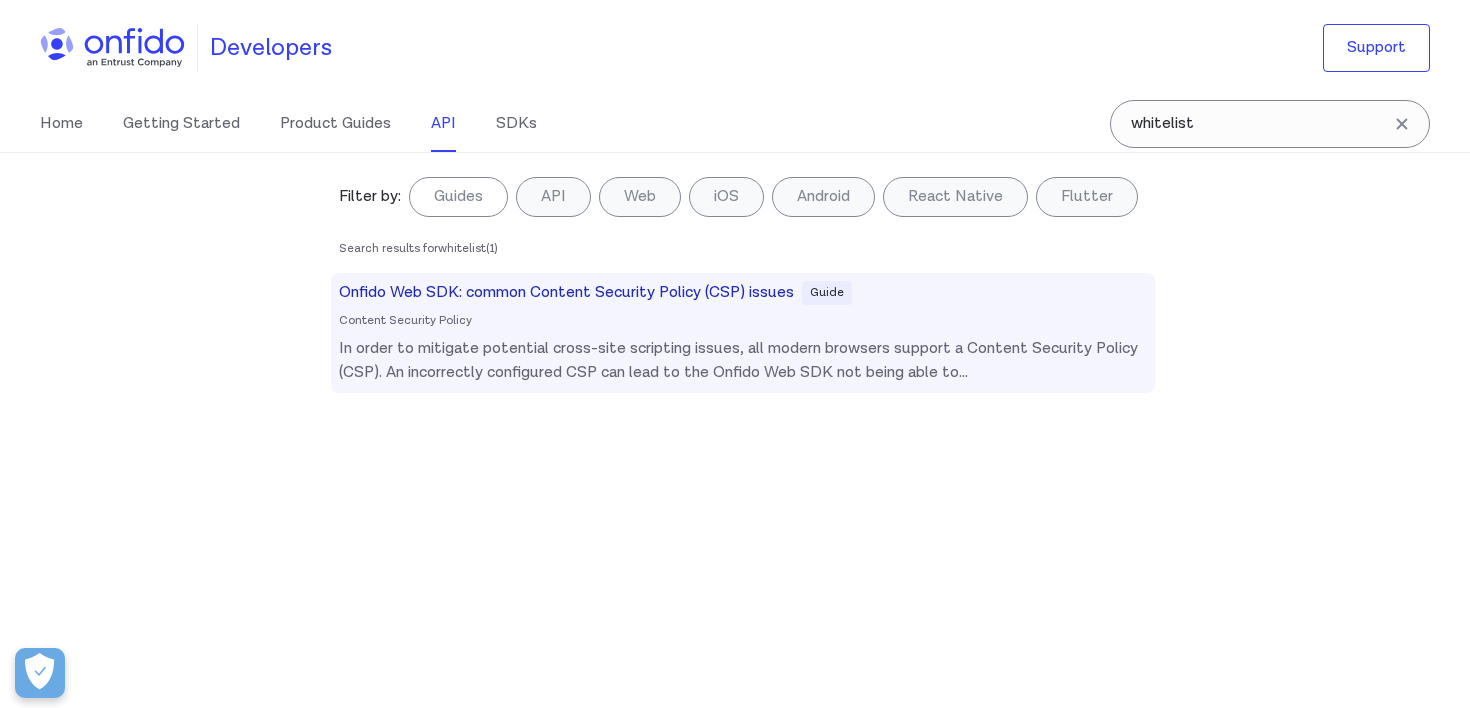 click on "Onfido Web SDK: common Content Security Policy (CSP) issues Guide Content Security Policy In order to mitigate potential cross-site scripting issues, all modern browsers support a Content Security Policy (CSP). An incorrectly configured CSP can lead to the Onfido Web SDK not being able to  ..." at bounding box center (743, 333) 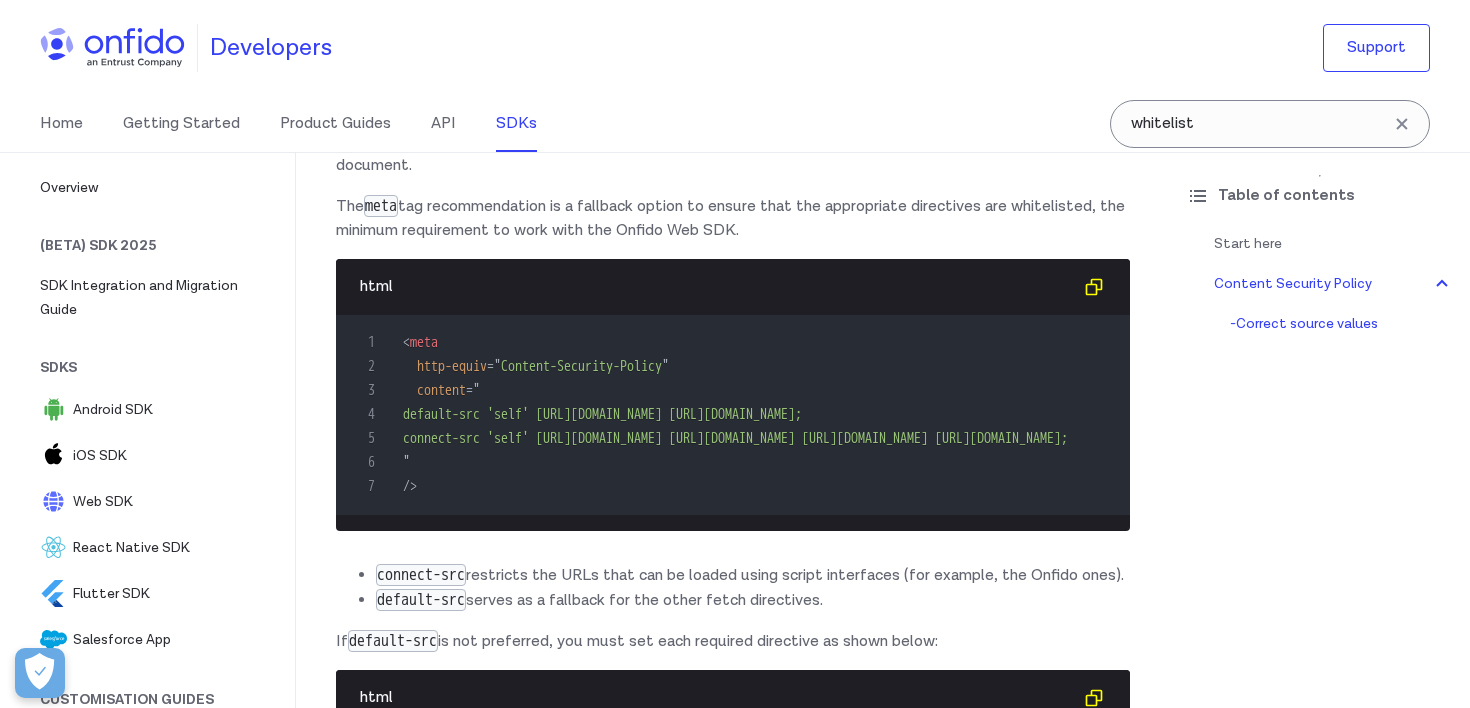 scroll, scrollTop: 0, scrollLeft: 0, axis: both 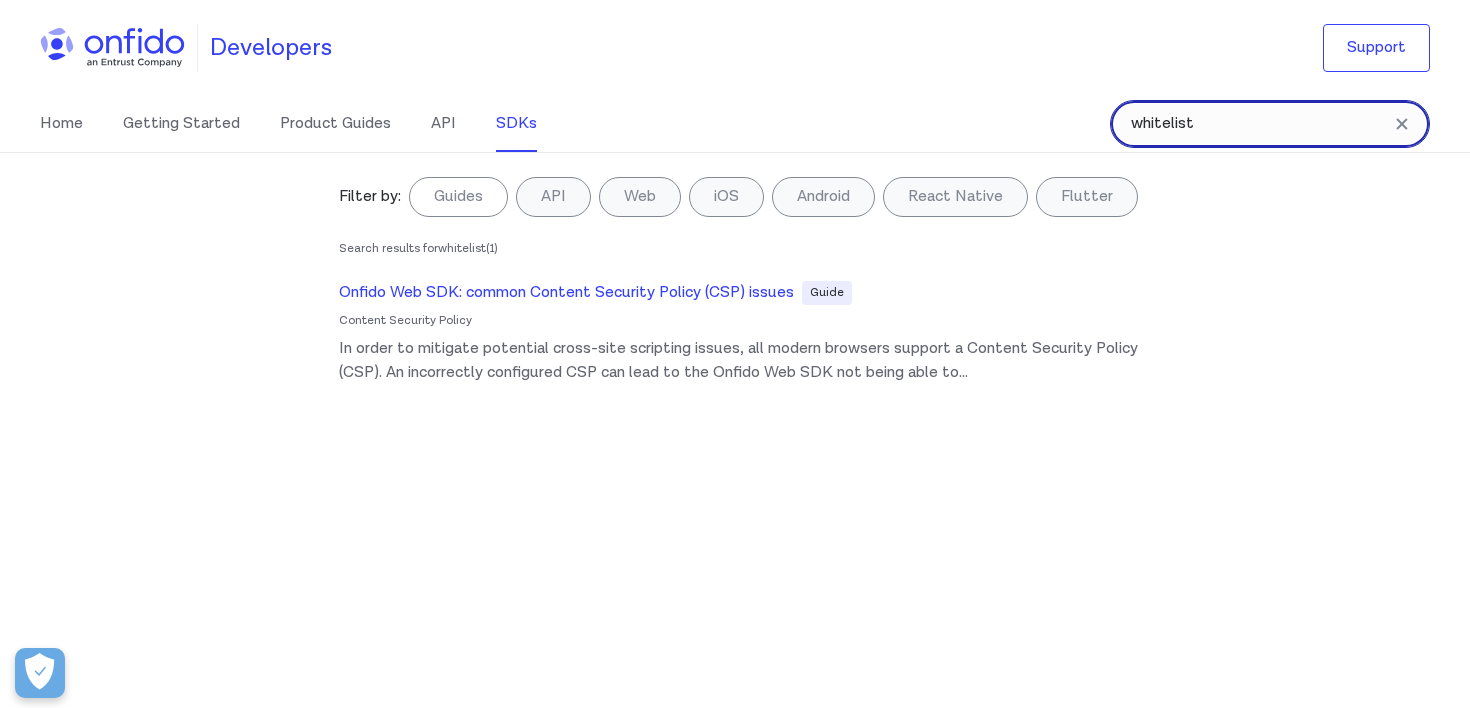 drag, startPoint x: 1290, startPoint y: 120, endPoint x: 925, endPoint y: 118, distance: 365.0055 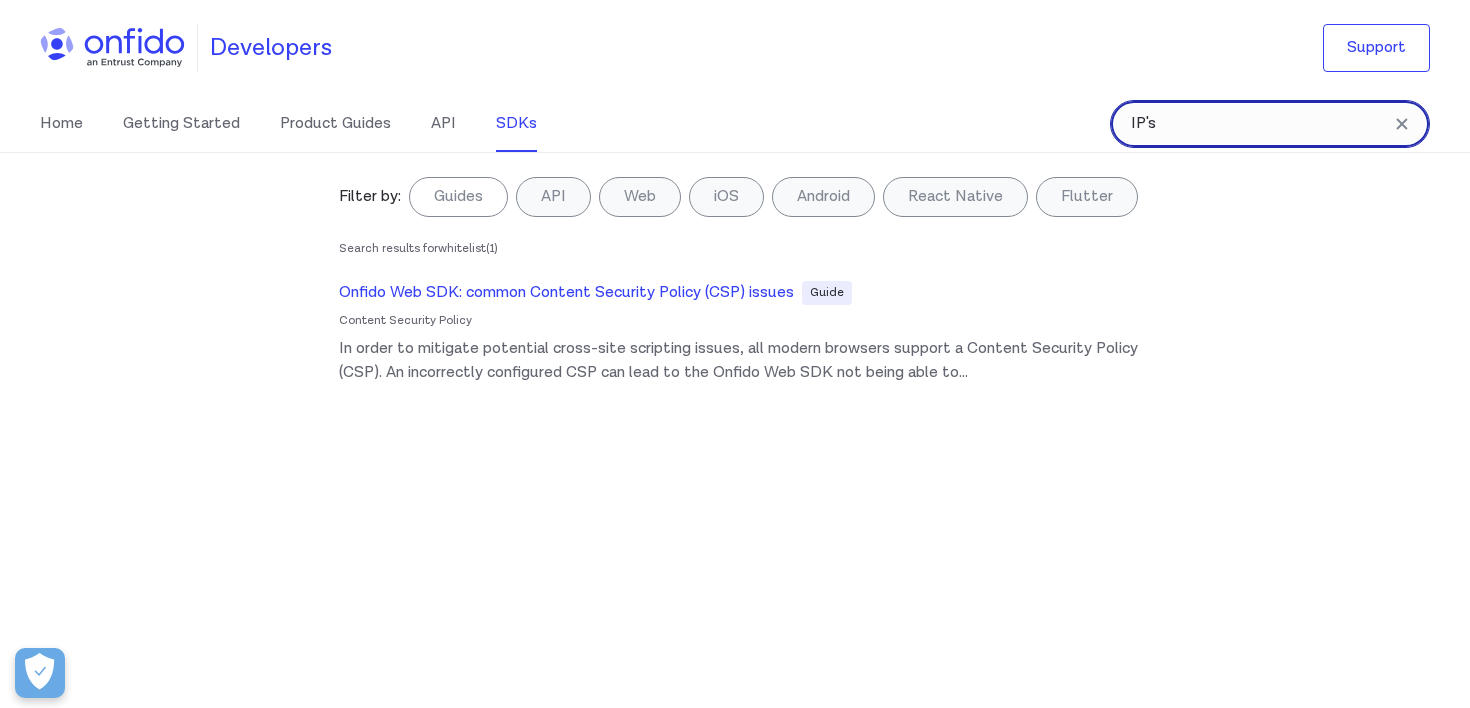 type on "IP's" 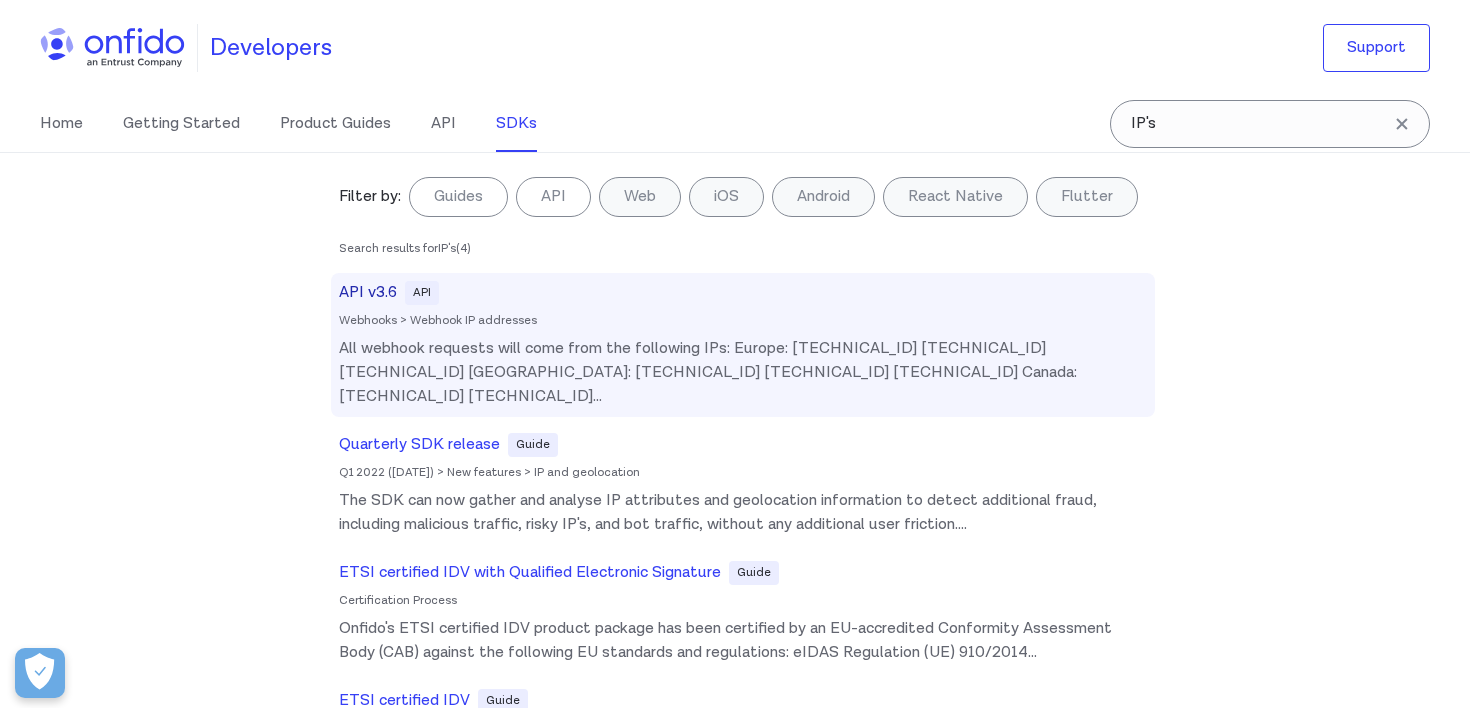 click on "All webhook requests will come from the following IPs: Europe:
[TECHNICAL_ID]
[TECHNICAL_ID]
[TECHNICAL_ID]
[GEOGRAPHIC_DATA]:
[TECHNICAL_ID]
[TECHNICAL_ID]
[TECHNICAL_ID]
Canada:
[TECHNICAL_ID]
[TECHNICAL_ID]
..." at bounding box center [743, 373] 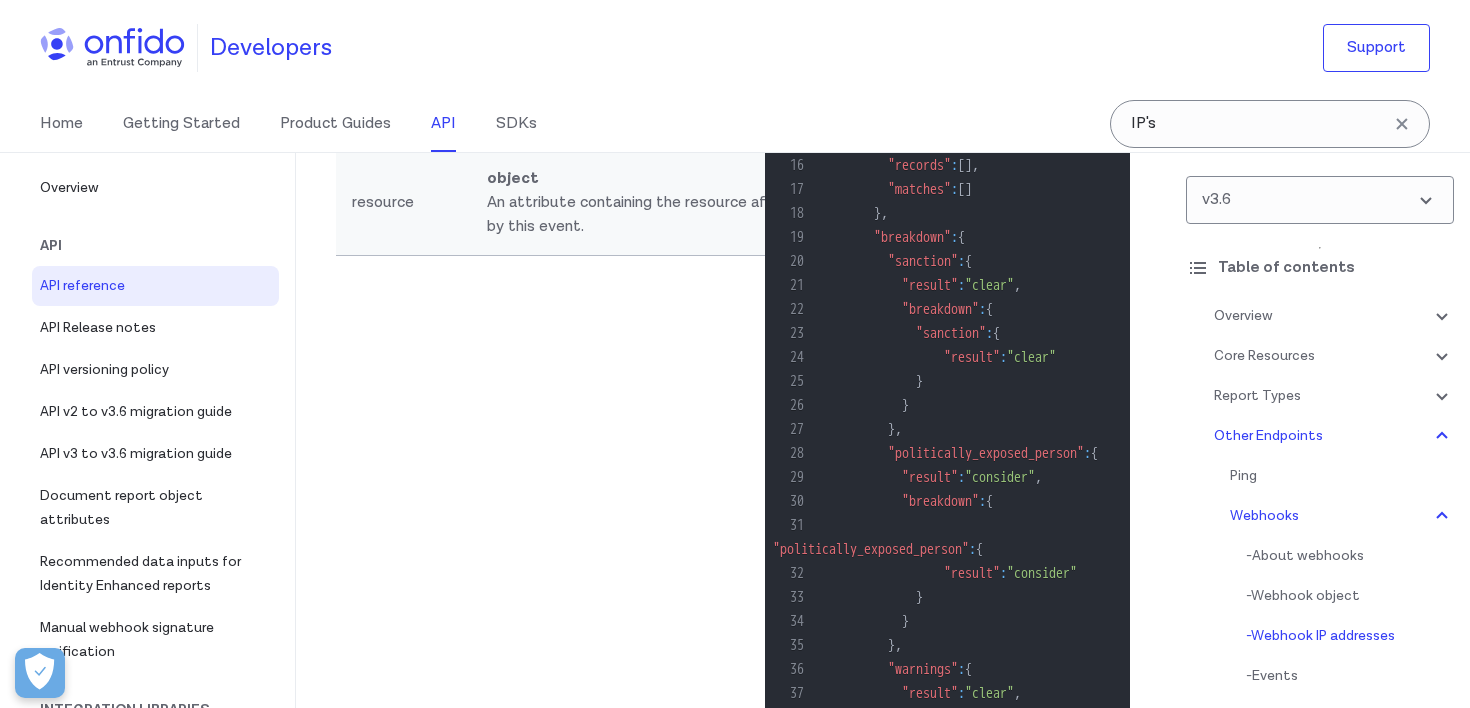 scroll, scrollTop: 187081, scrollLeft: 0, axis: vertical 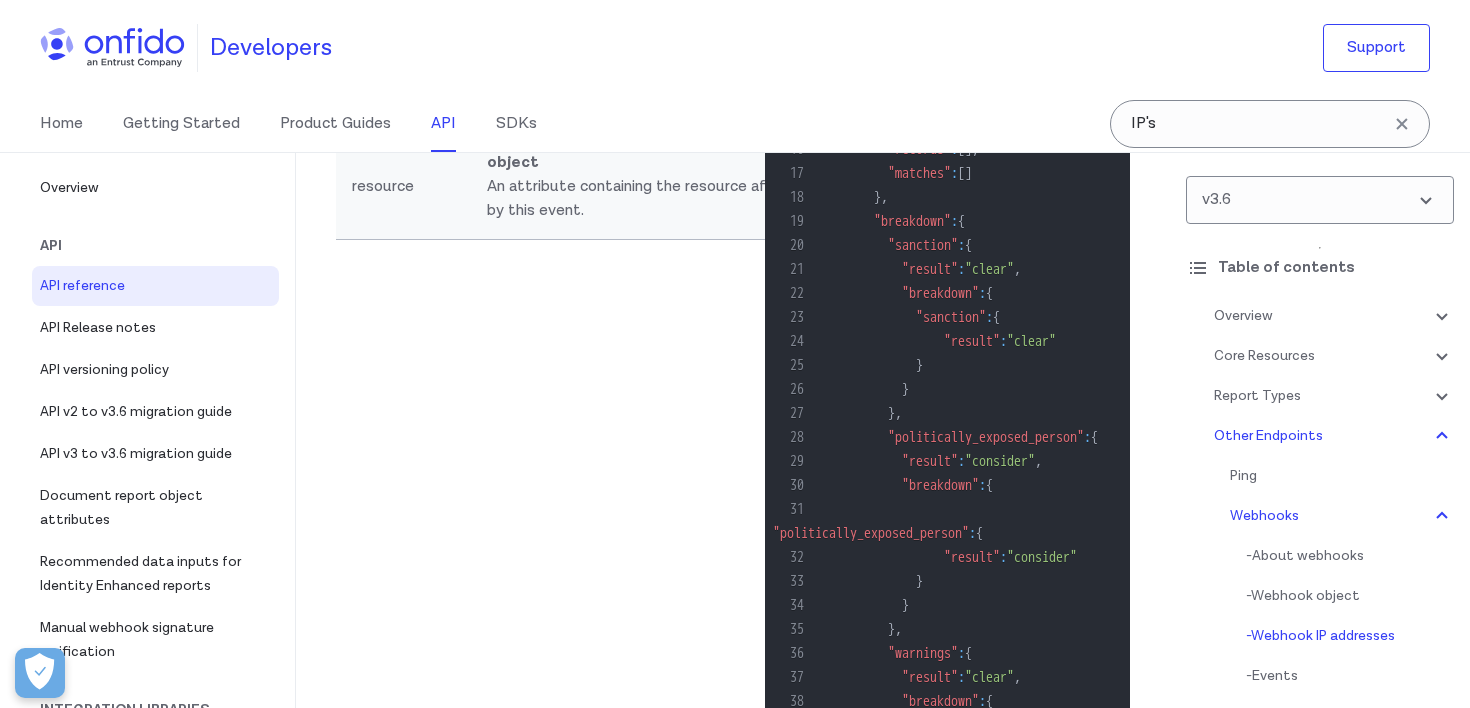 click at bounding box center (564, -7841) 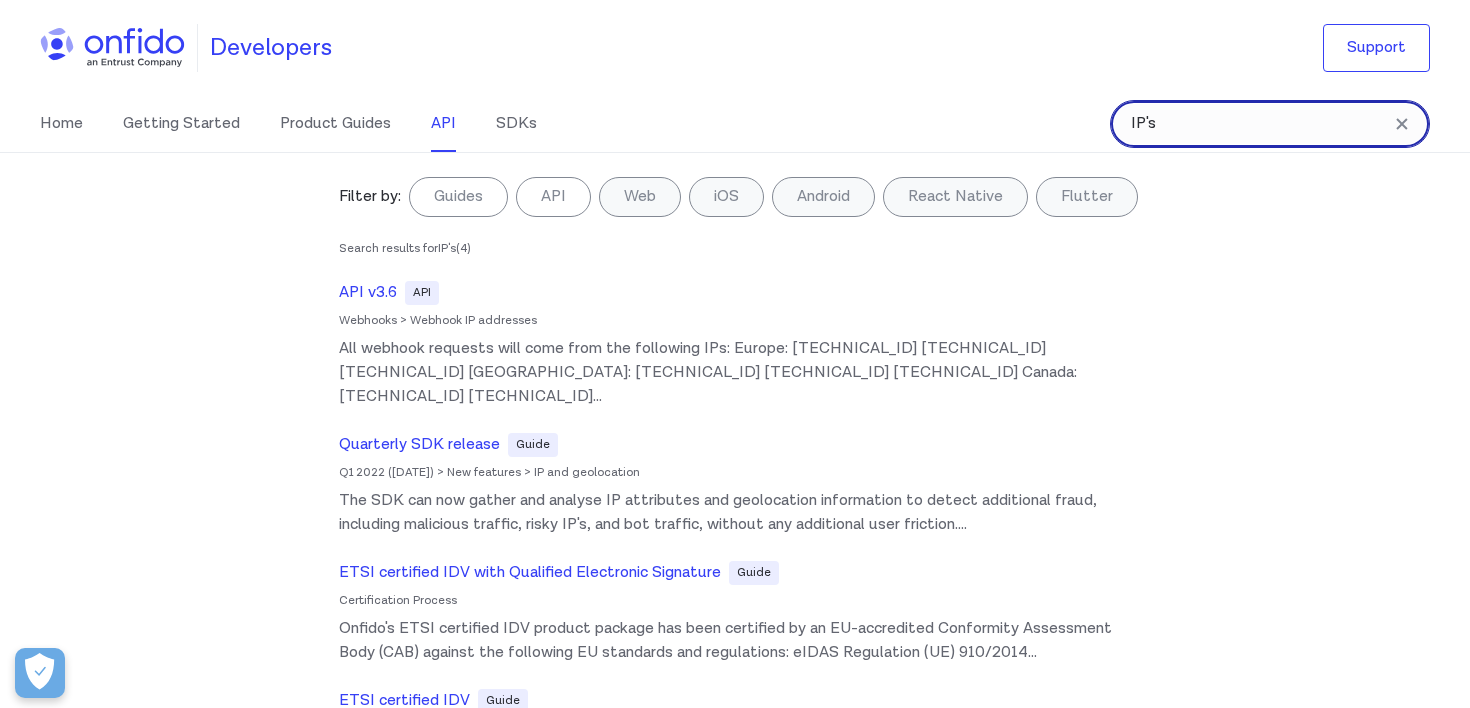 drag, startPoint x: 1180, startPoint y: 119, endPoint x: 968, endPoint y: 119, distance: 212 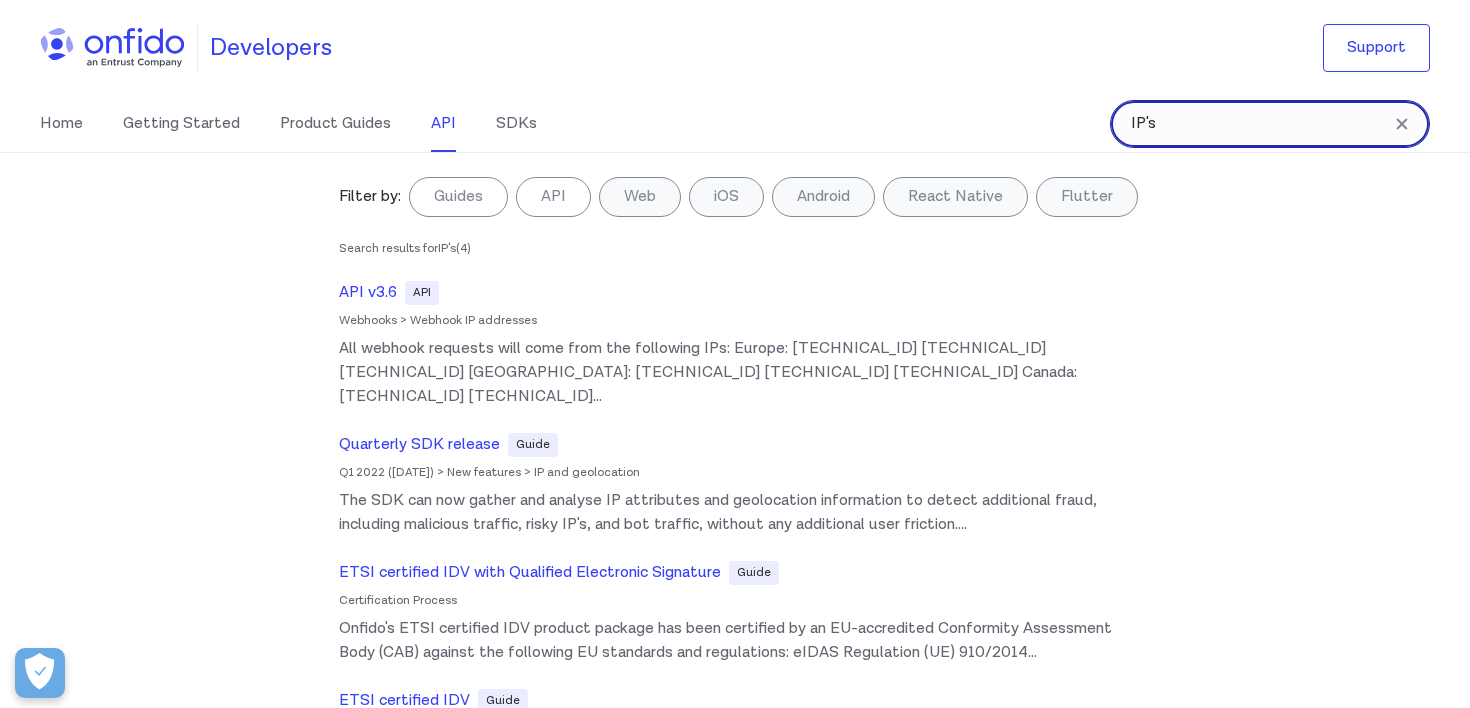 click on "Home Getting Started Product Guides API SDKs IP's IP's Filter by:    Guides   API   Web   iOS   Android   React Native   Flutter Filter by... Search results for  IP's  ( 4 ) API v3.6 API Webhooks > Webhook IP addresses All webhook requests will come from the following IPs: [GEOGRAPHIC_DATA]:
[TECHNICAL_ID]
[TECHNICAL_ID]
[TECHNICAL_ID]
[GEOGRAPHIC_DATA]:
[TECHNICAL_ID]
[TECHNICAL_ID]
[TECHNICAL_ID]
[GEOGRAPHIC_DATA]:
[TECHNICAL_ID]
[TECHNICAL_ID]
... Quarterly SDK release Guide Q1 2022 ([DATE]) > New features > IP and geolocation The SDK can now gather and analyse IP attributes and geolocation information to detect additional fraud, including malicious traffic, risky IP's, and bot traffic, without any additional user friction. ... ETSI certified IDV with Qualified Electronic Signature Guide Certification Process Onfido's ETSI certified IDV product package has been certified by an EU-accredited Conformity Assessment Body (CAB) against the following EU standards and regulations:
eIDAS Regulation (UE) 910/2014  ... ETSI certified IDV ..." at bounding box center (735, 124) 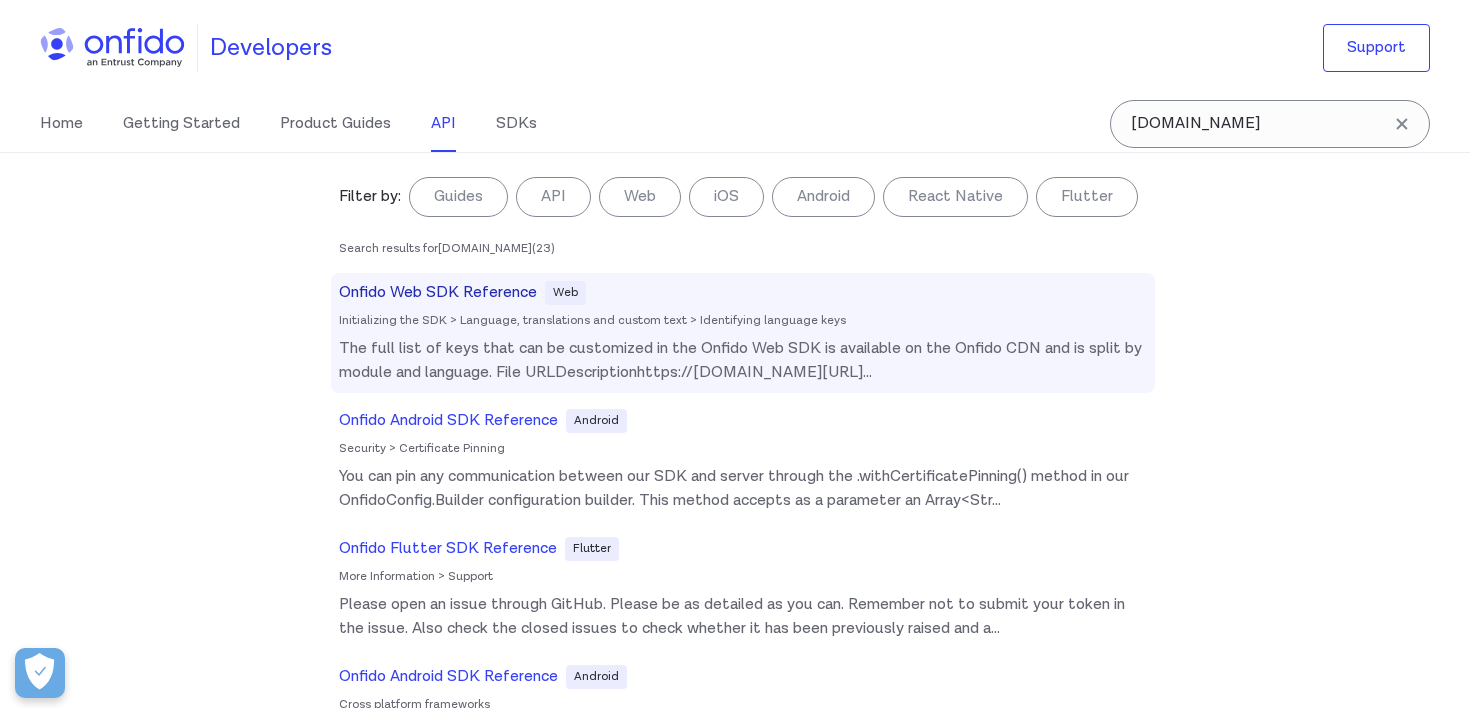 click on "The full list of keys that can be customized in the Onfido Web SDK is available on the Onfido CDN and is split by module and language. File URLDescriptionhttps://[DOMAIN_NAME][URL] ..." at bounding box center (743, 361) 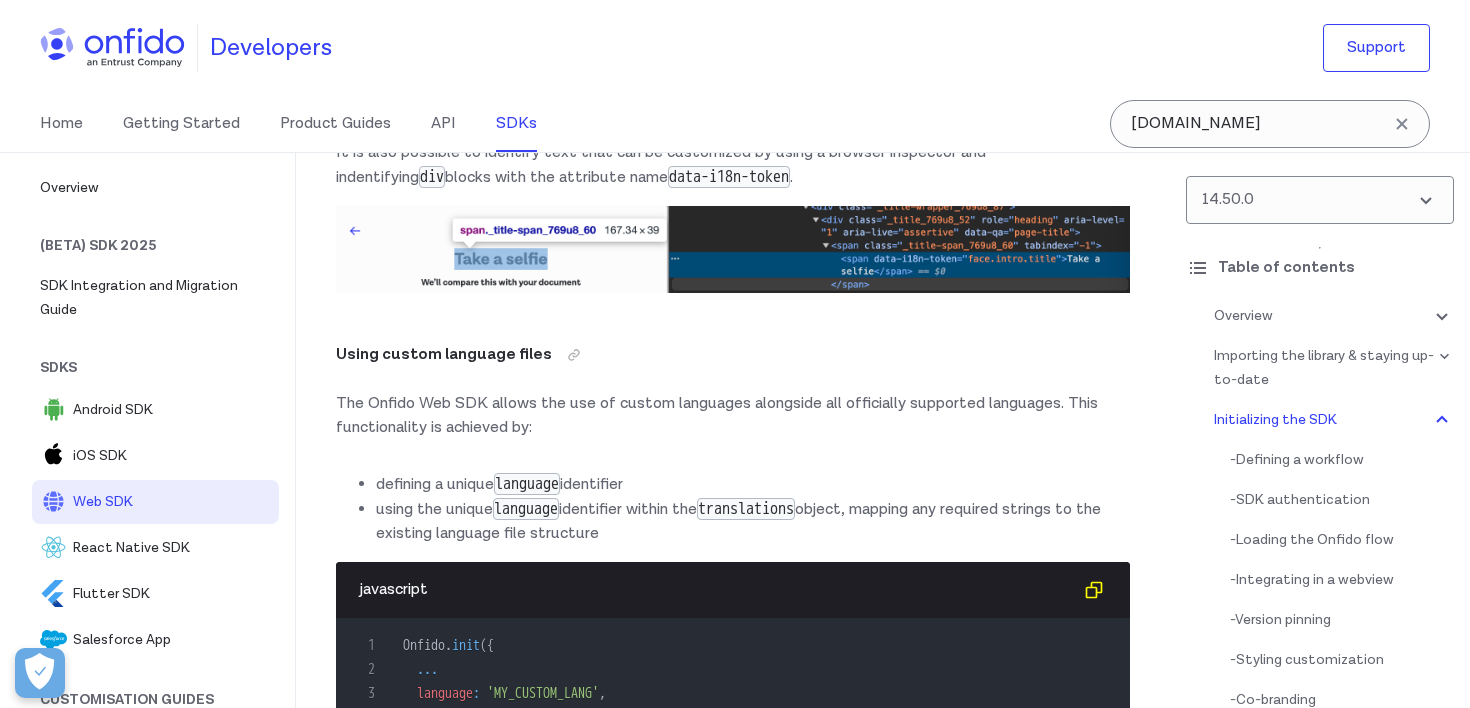 scroll, scrollTop: 13221, scrollLeft: 0, axis: vertical 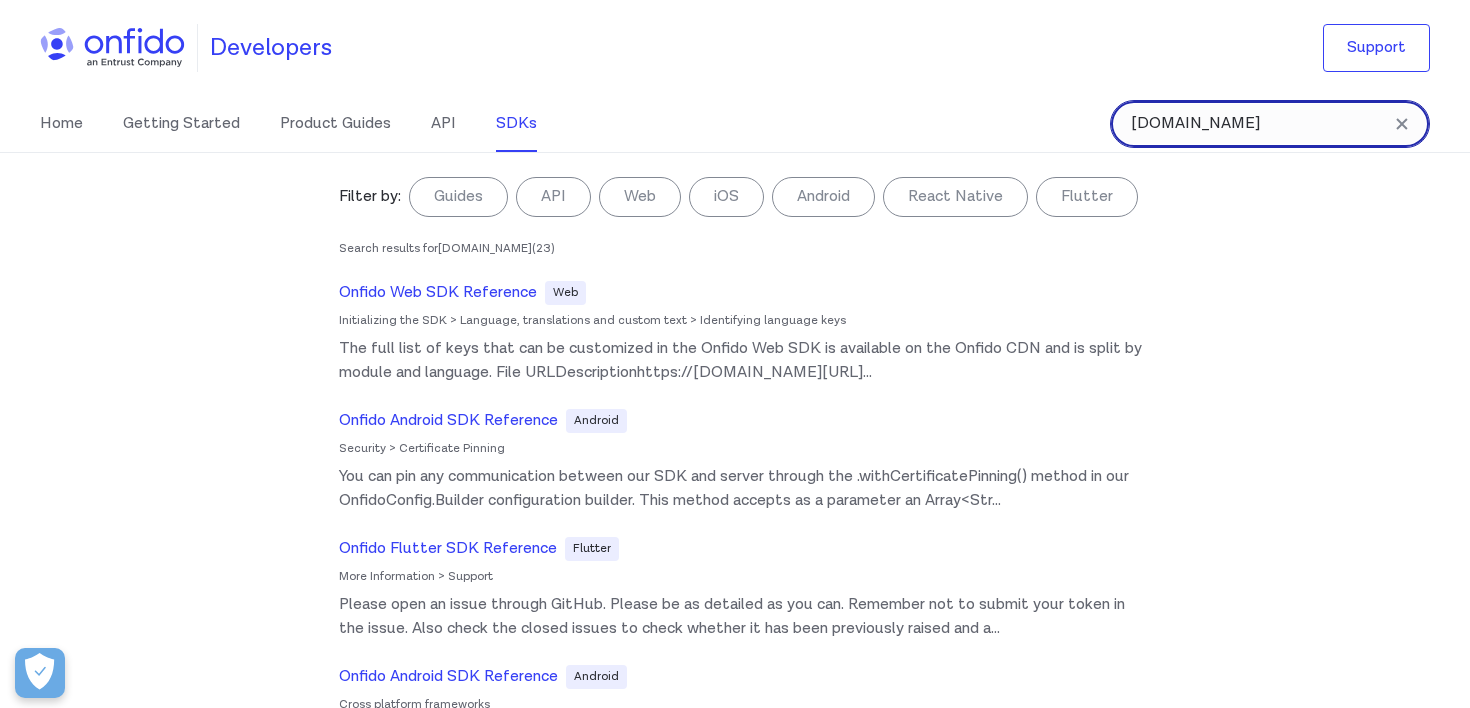 drag, startPoint x: 1258, startPoint y: 123, endPoint x: 926, endPoint y: 123, distance: 332 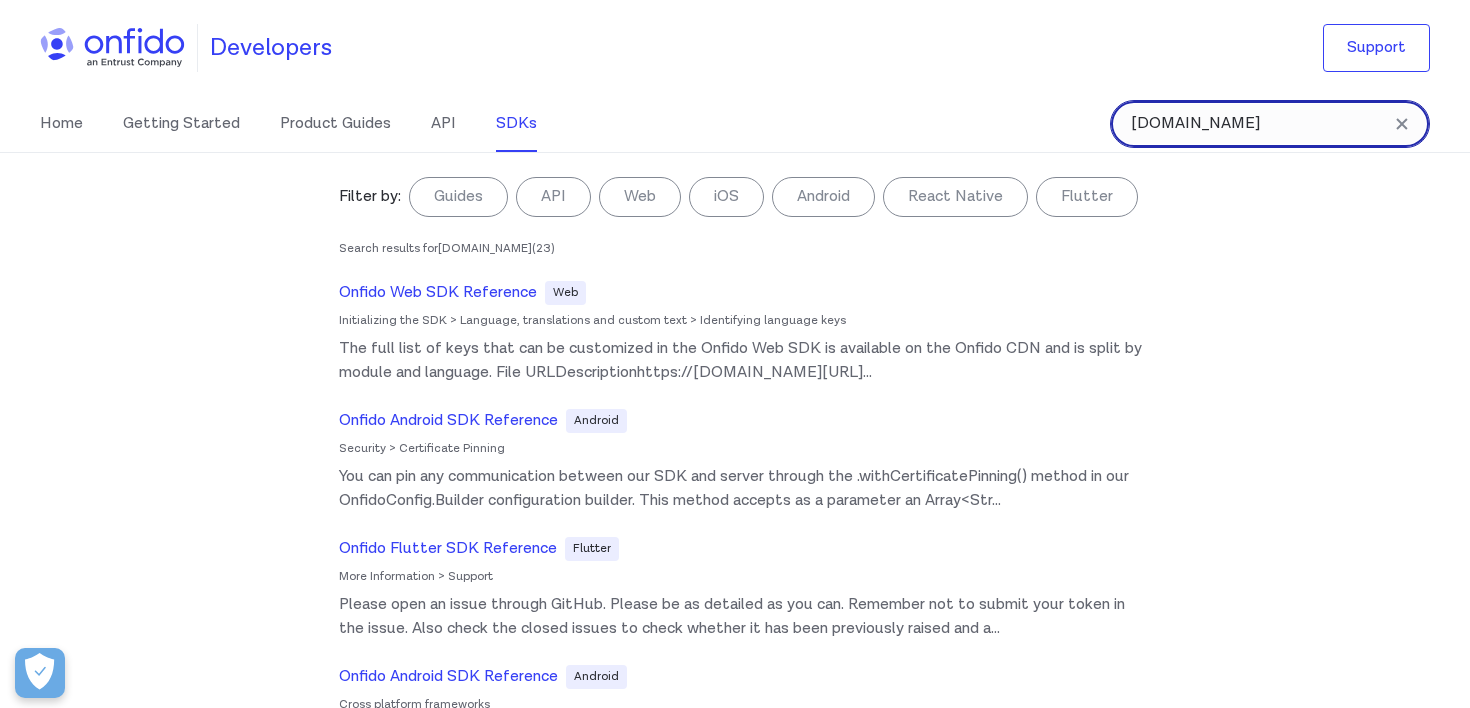 type on "[DOMAIN_NAME]" 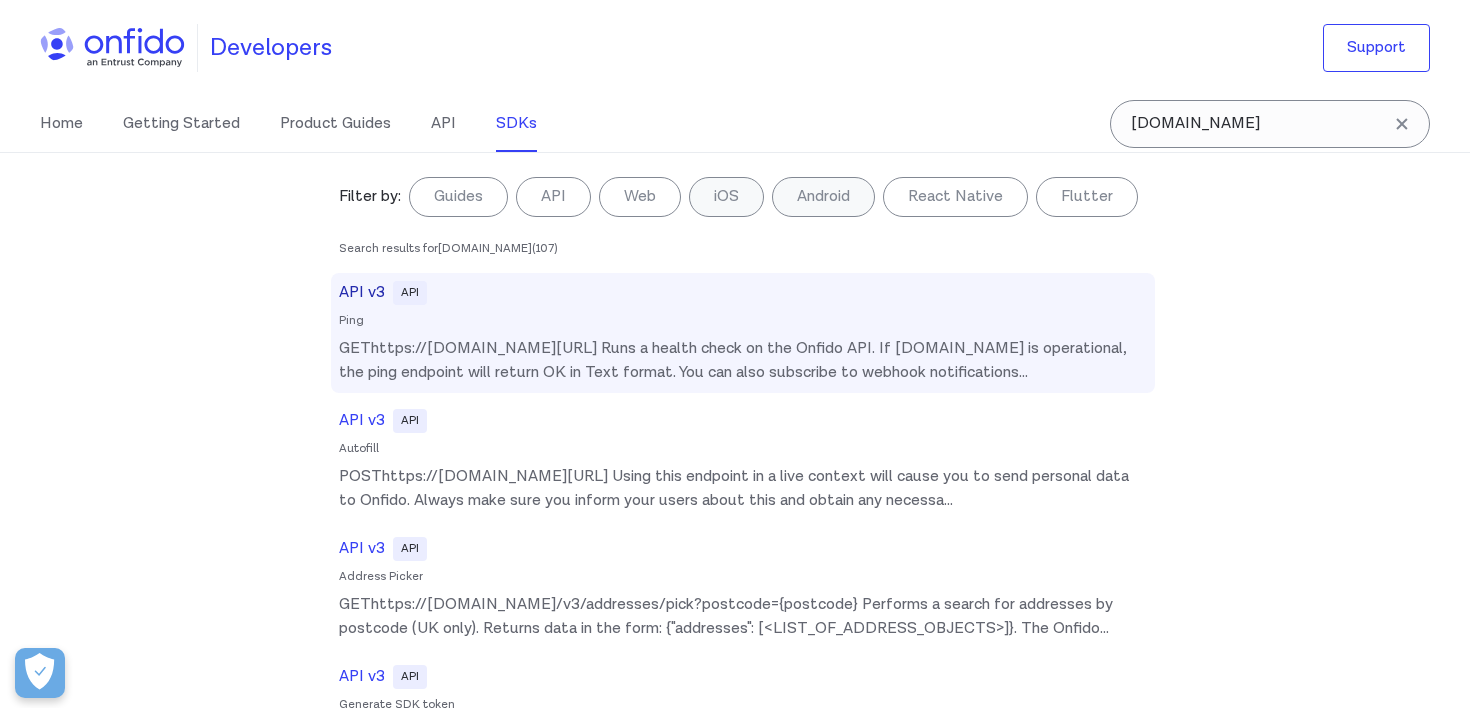 click on "Ping" at bounding box center [743, 321] 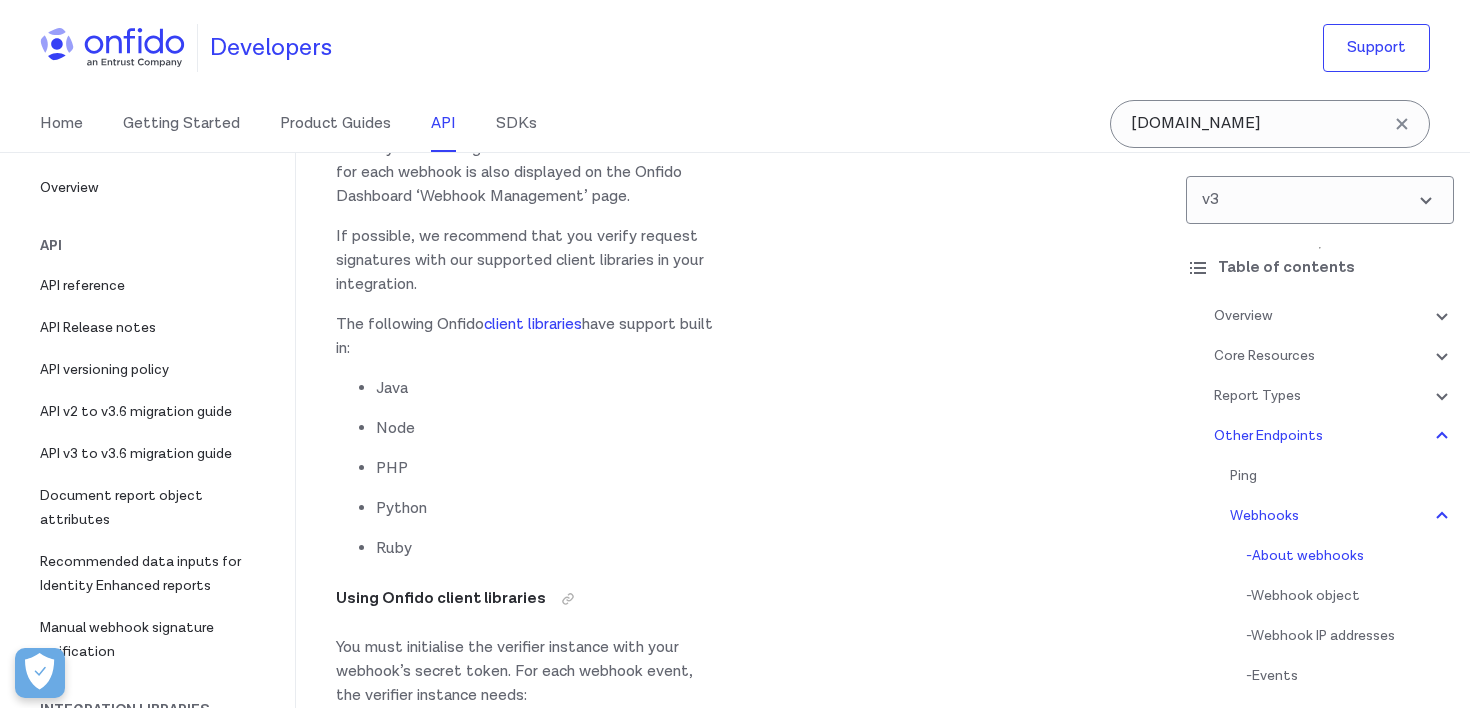 scroll, scrollTop: 0, scrollLeft: 0, axis: both 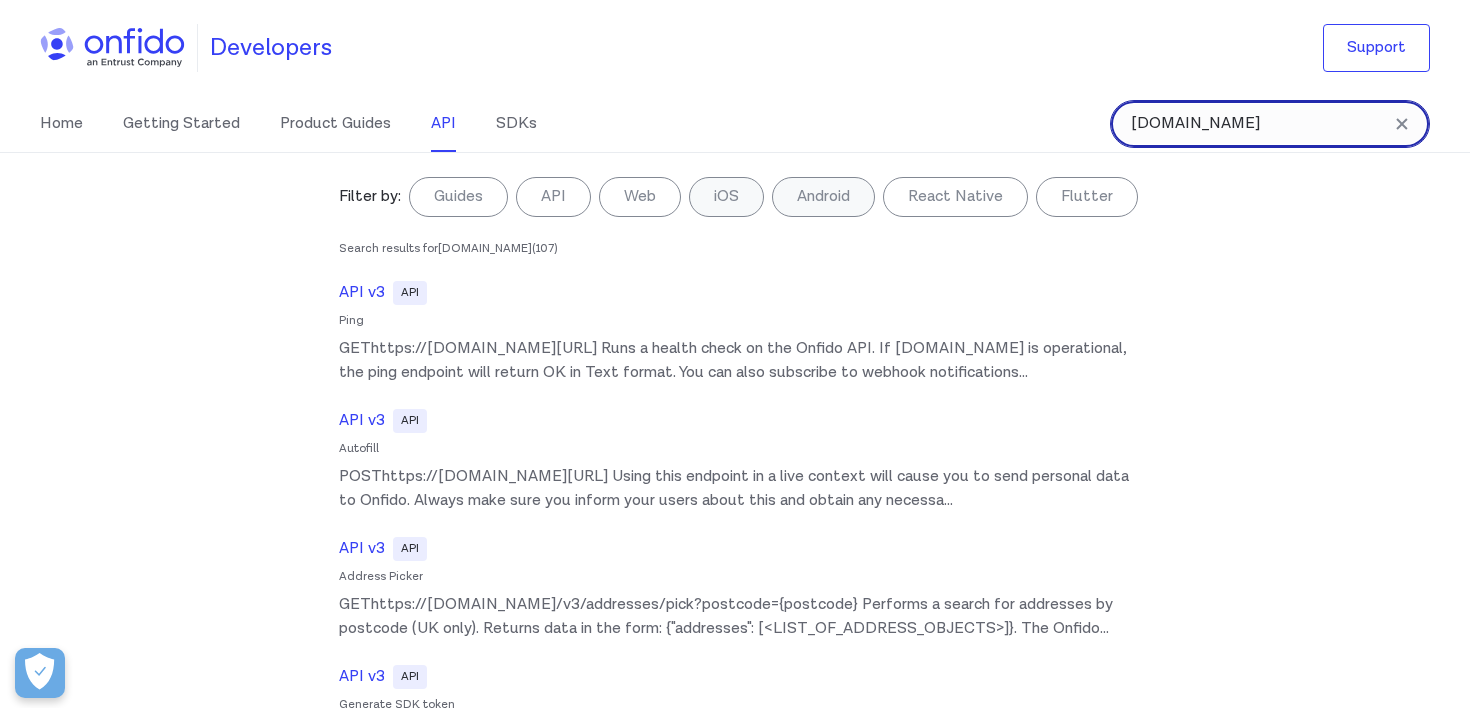 drag, startPoint x: 1244, startPoint y: 136, endPoint x: 950, endPoint y: 130, distance: 294.06122 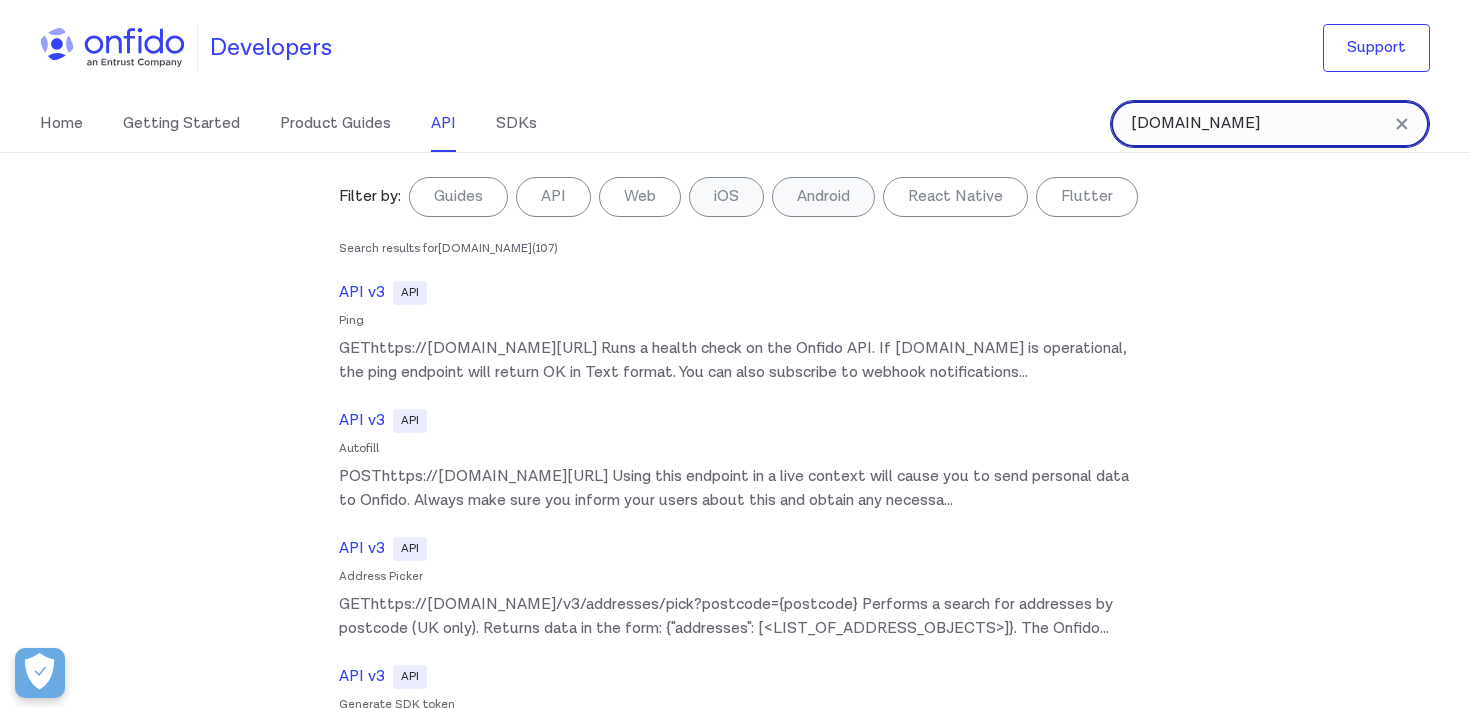 click on "Home Getting Started Product Guides API SDKs api.onfido.com api.onfido.com Filter by:    Guides   API   Web   iOS   Android   React Native   Flutter Filter by... Search results for  api.onfido.com  ( 107 ) API v3 API Ping GEThttps://api.onfido.com/ping Runs a health check on the Onfido API. If api.onfido.com is operational, the ping endpoint will return OK in
Text format. You can also subscribe to webhook notifications ... API v3 API Autofill POSThttps://api.onfido.com/v3/extractions Using this endpoint in a live context will cause you to
send personal data to Onfido. Always make sure you inform your users about
this and obtain any necessa ... API v3 API Address Picker GEThttps://api.onfido.com/v3/addresses/pick?postcode={postcode} Performs a search for addresses by postcode (UK only). Returns data in the form: {"addresses": [<LIST_OF_ADDRESS_OBJECTS>]}. The Onfido  ... API v3 API Generate SDK token ... API v2 to v3.6 migration guide Guide ... API v3.6 API Regions ... API v3 API Documents > Upload document" at bounding box center [735, 124] 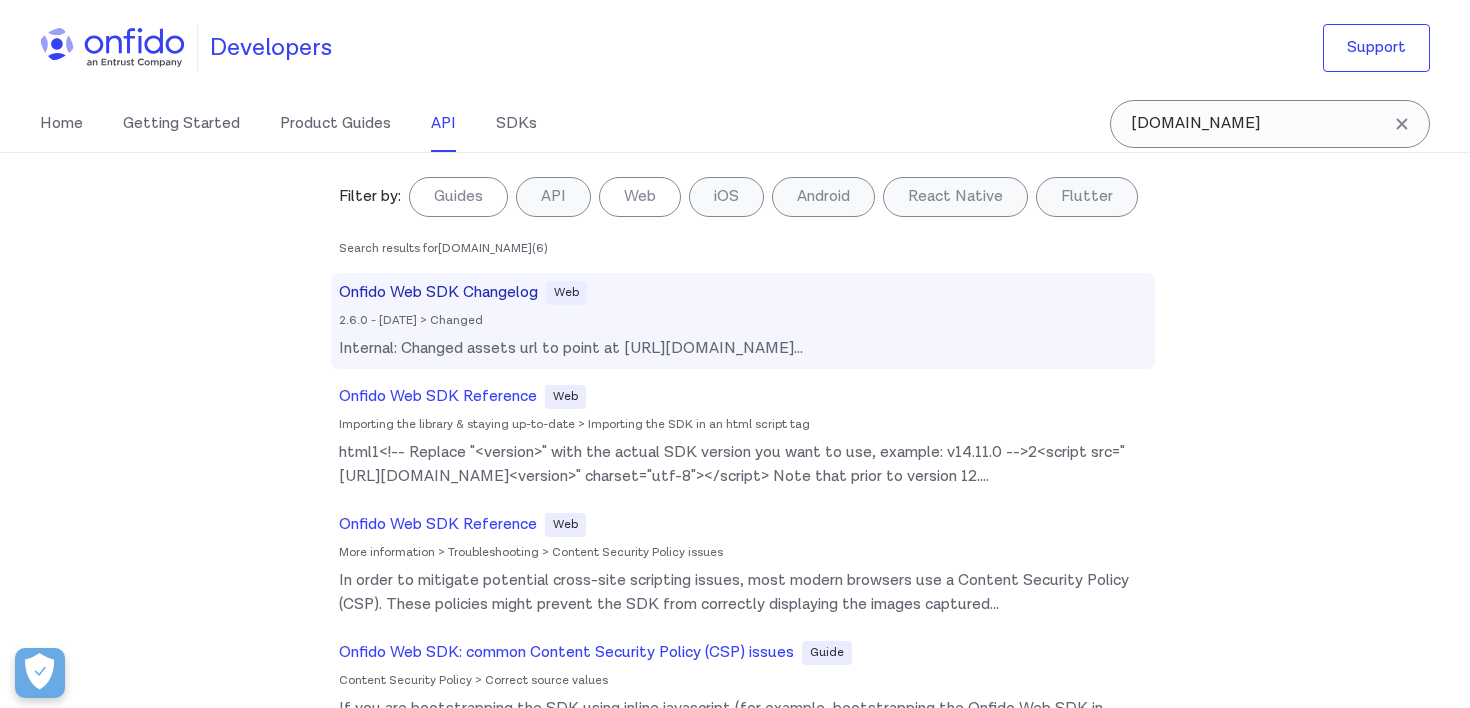 click on "Onfido Web SDK Changelog Web 2.6.0 - 2018-08-08 > Changed
Internal: Changed assets url to point at https://assets.onfido.com/
..." at bounding box center (743, 321) 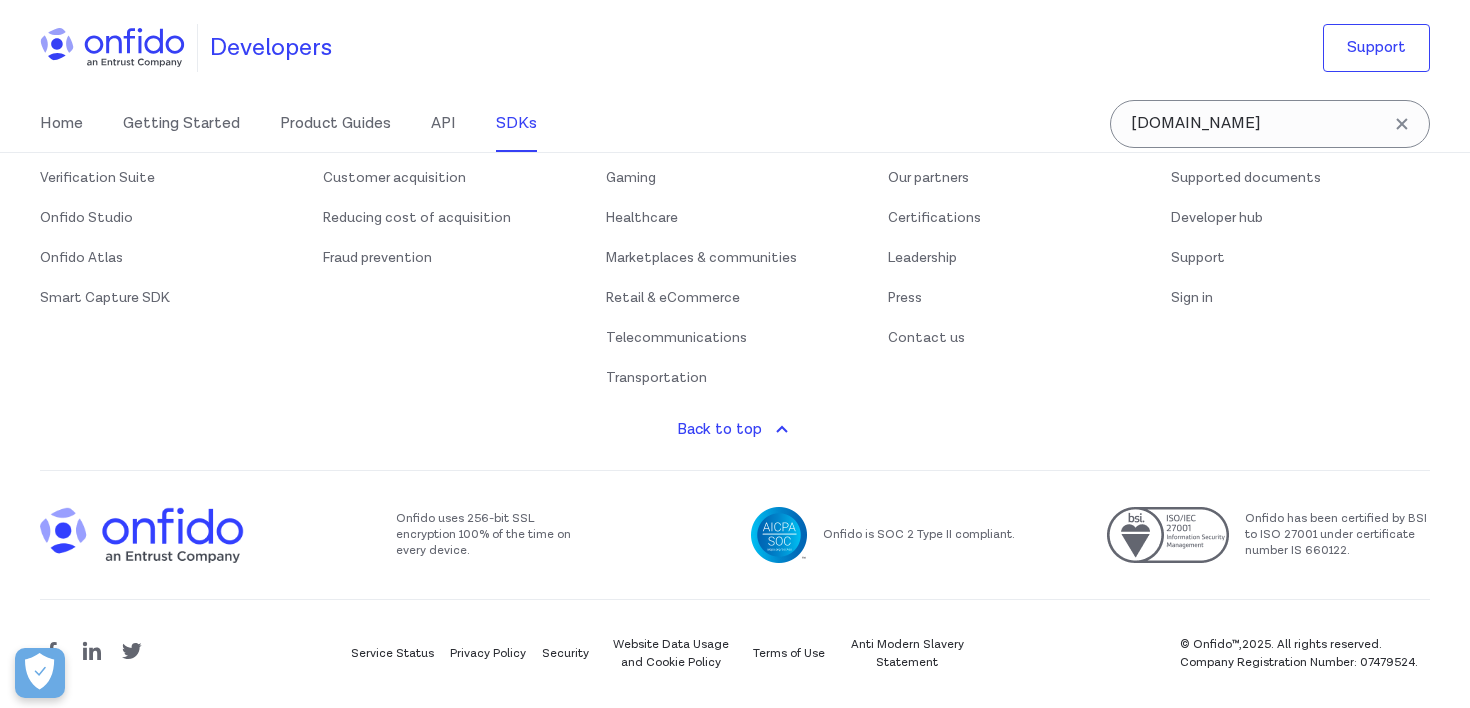 scroll, scrollTop: 60323, scrollLeft: 0, axis: vertical 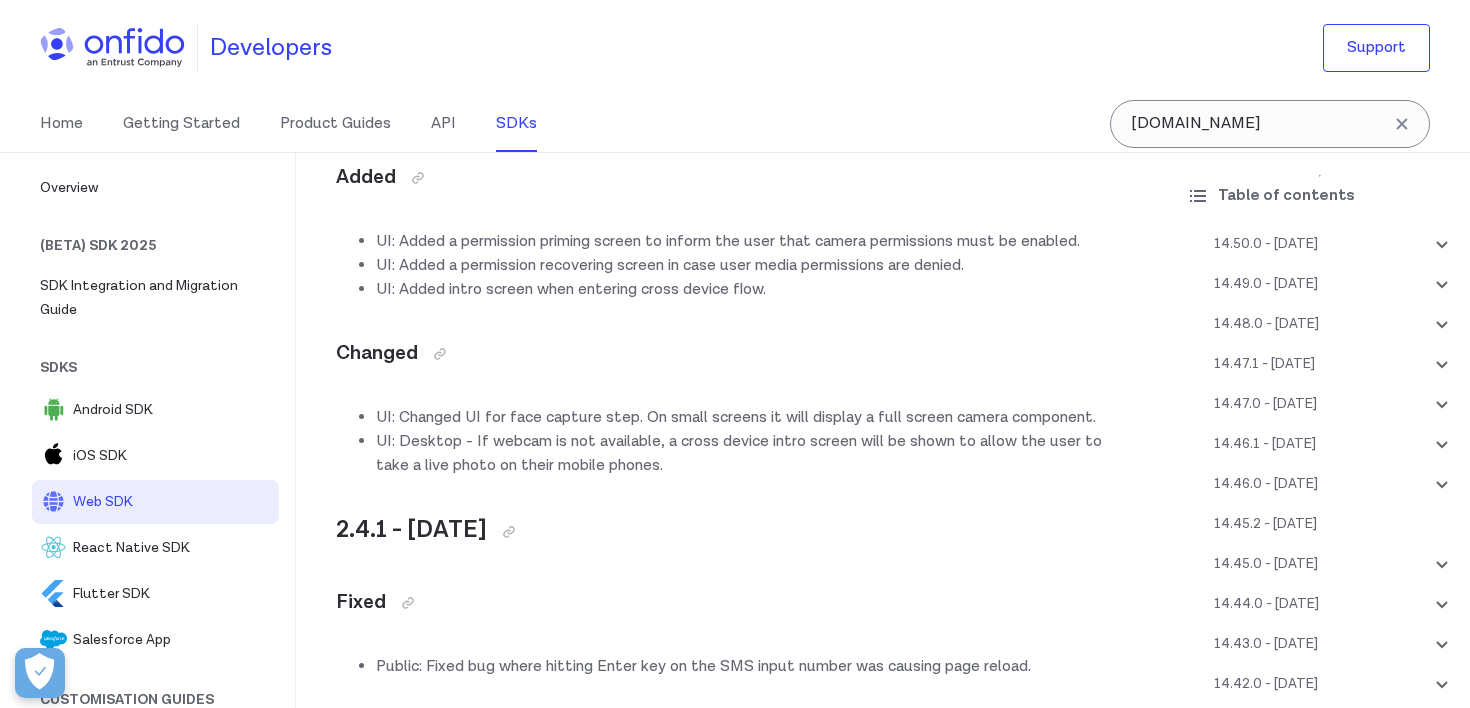 drag, startPoint x: 872, startPoint y: 290, endPoint x: 714, endPoint y: 292, distance: 158.01266 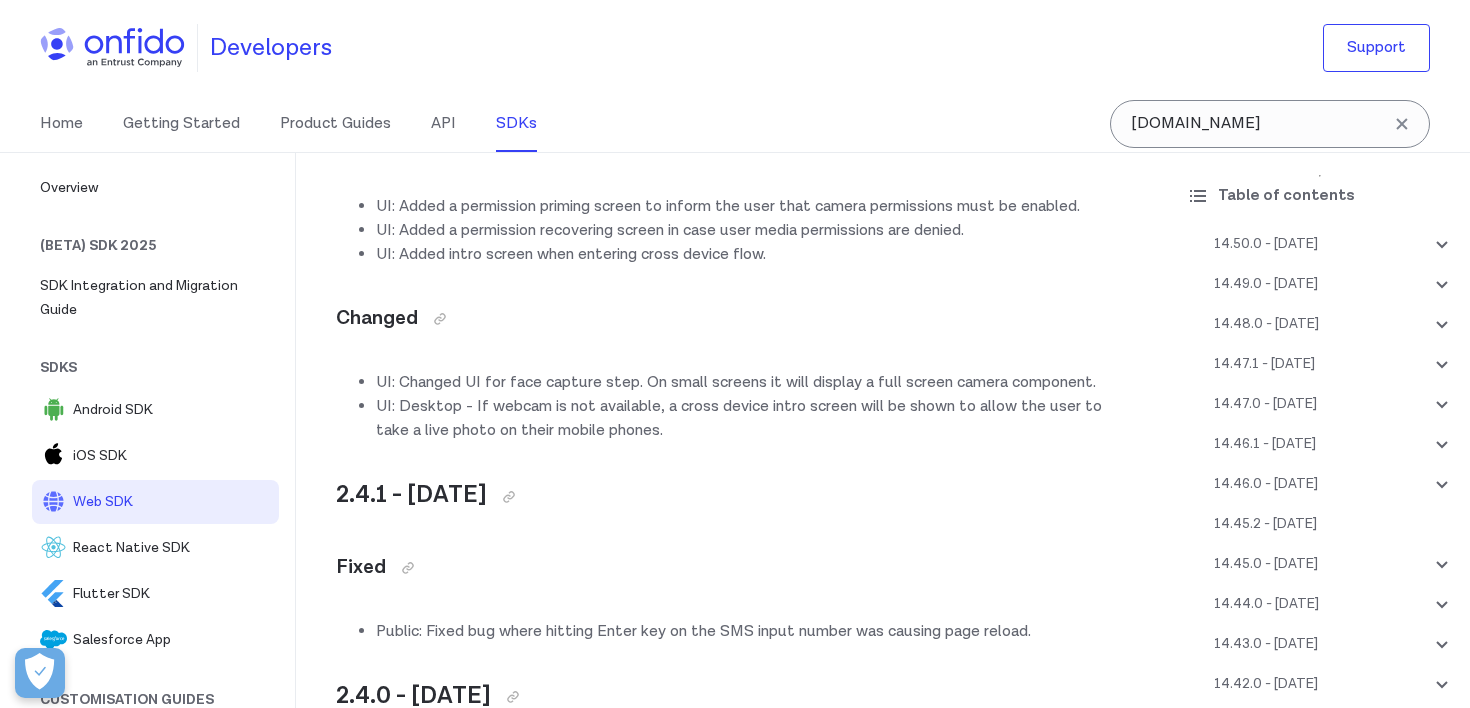 scroll, scrollTop: 60338, scrollLeft: 0, axis: vertical 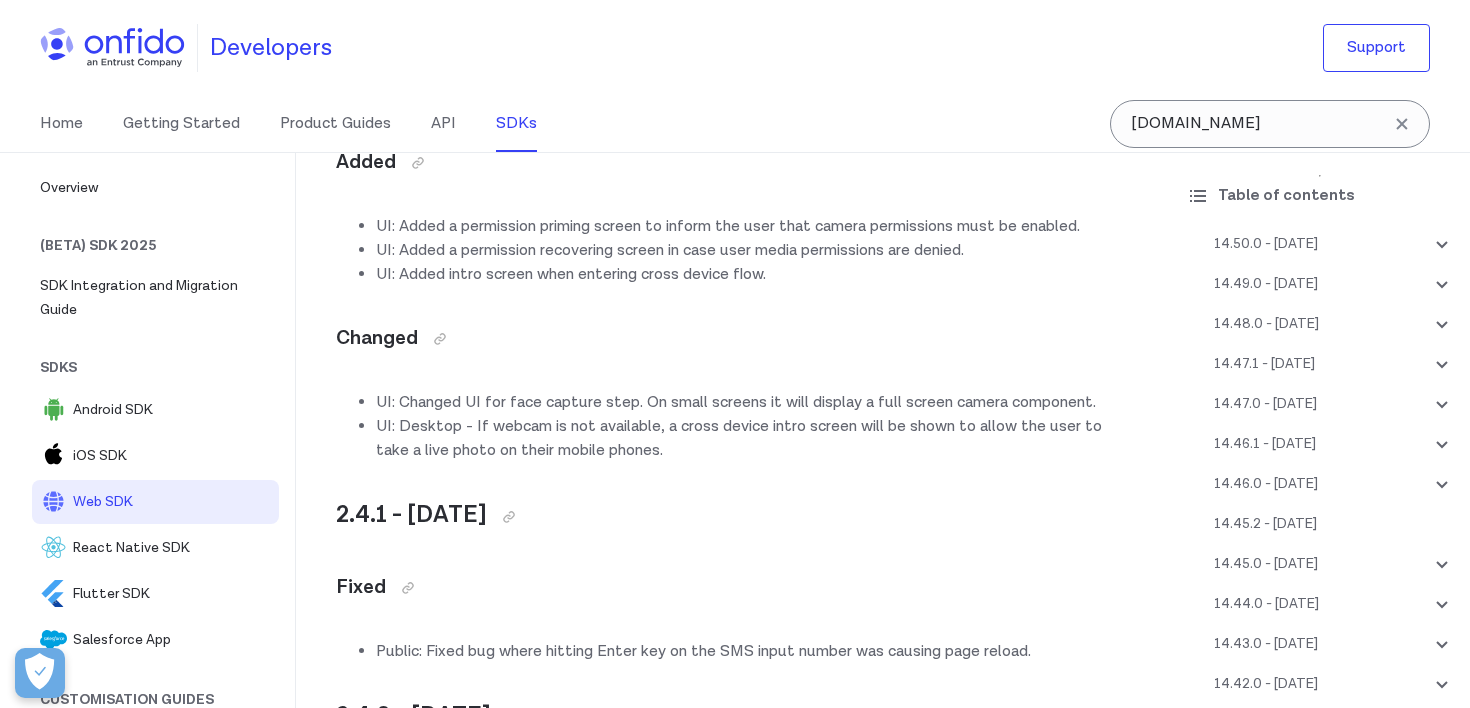 click on "CHANGELOG
This changelog documents all notable modifications made to the Web SDK over time. The purpose of this record is to provide transparency and traceability surrounding the evolution of the SDK.
The format is based on  Keep a Changelog
and the SDK adheres to  Semantic Versioning .
When any of the string translations change, it will result in a MINOR version change. As a result, you are responsible for ensuring the correct layout if you are using custom translations (see  language localization ).
14.50.0 - 2025-07-01
Added
Added POA event for error screen
Added Enroll Passkey & Authenticate Passkey modules
Enable filtering POA types for all countries
Changed
Upgrade CI node version from 18 to 22
QR code refresh interval has been changed to 20s
Removed
Removed face option  useMultipleSelfieCapture  and set the default to  true
Fixed
Fixed Motion intro animation loading flash on dark themes
14.49.0 - 2025-06-20
Added
showExitButton onUserExit "" at bounding box center [733, -24632] 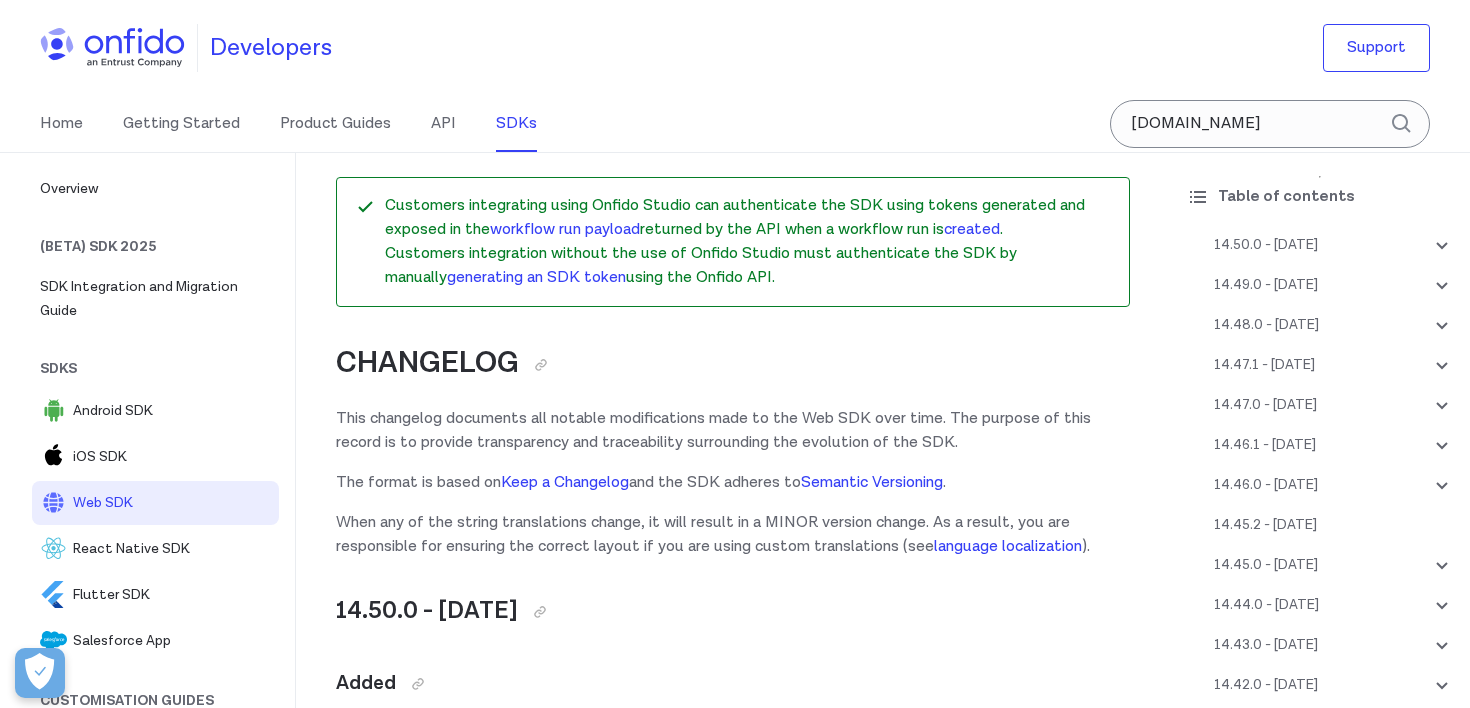 scroll, scrollTop: 60337, scrollLeft: 0, axis: vertical 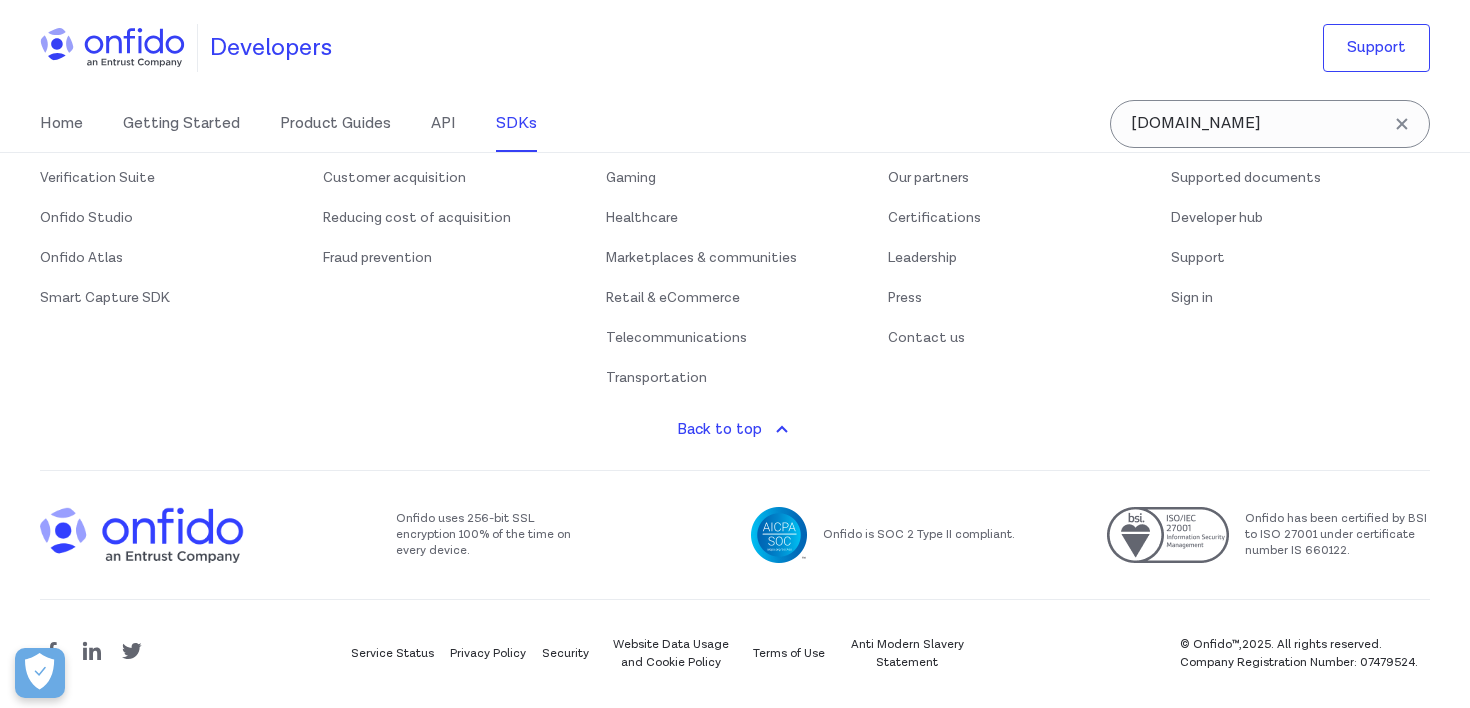 select on "http" 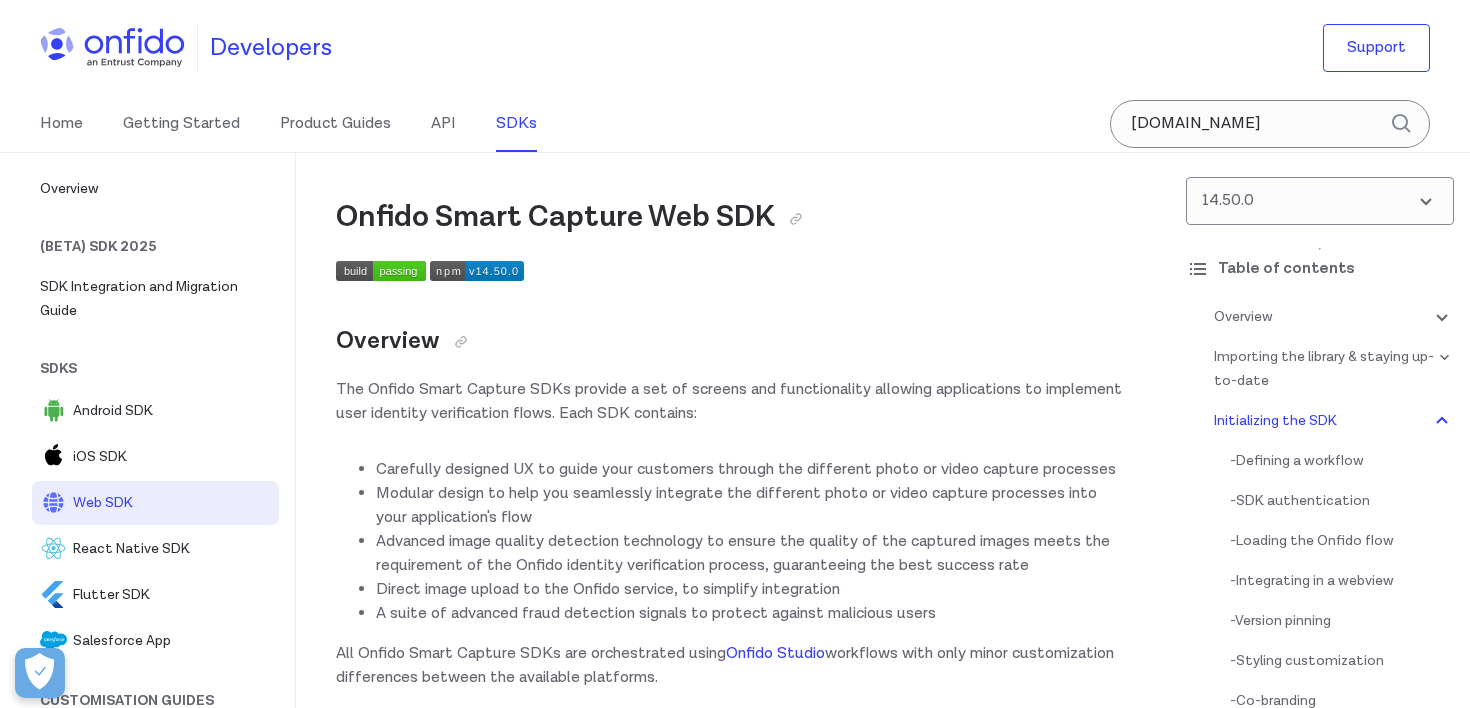 scroll, scrollTop: 13221, scrollLeft: 0, axis: vertical 